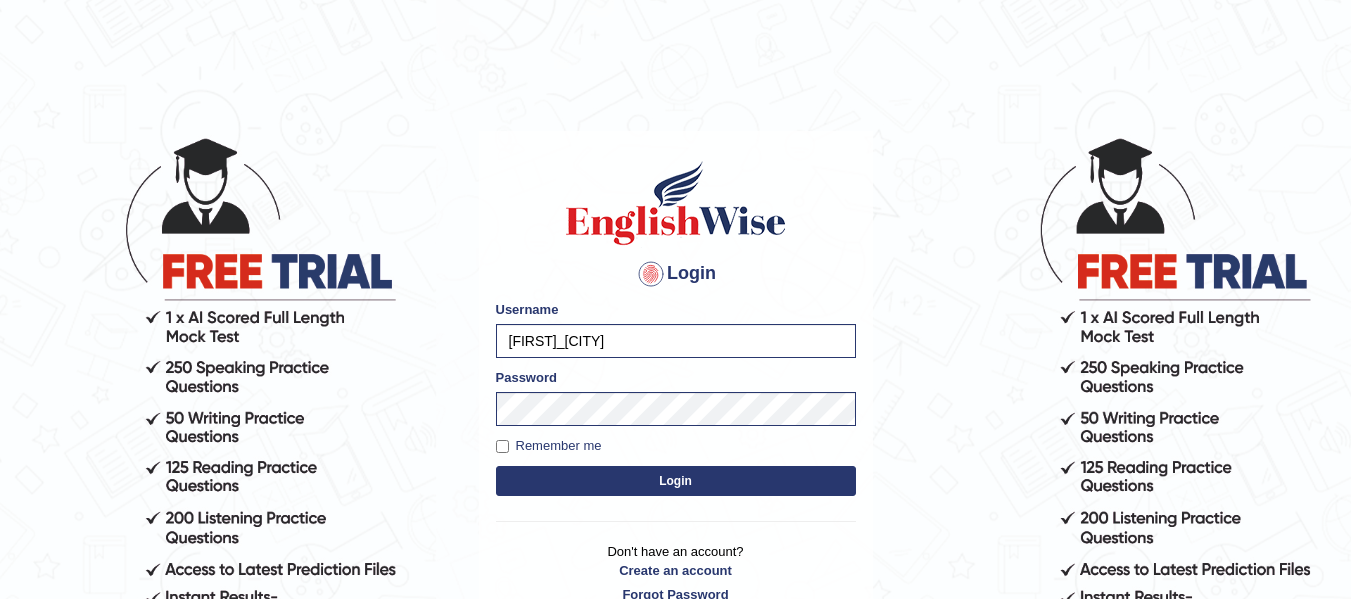 scroll, scrollTop: 0, scrollLeft: 0, axis: both 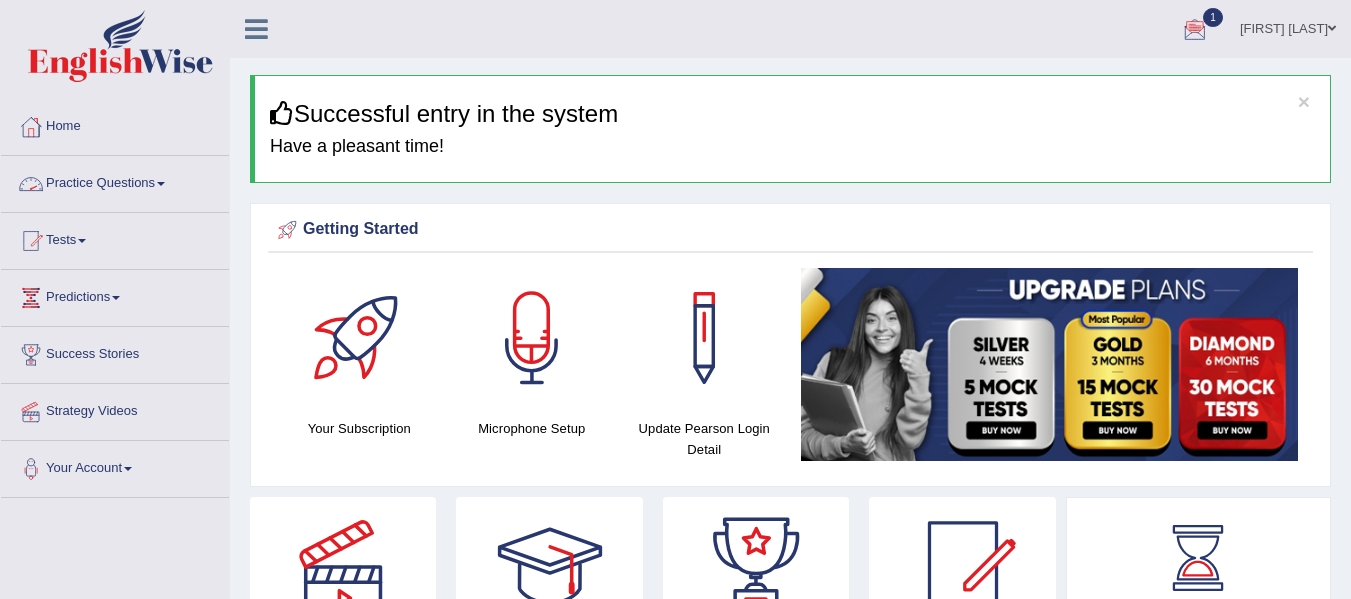 click on "Practice Questions" at bounding box center [115, 181] 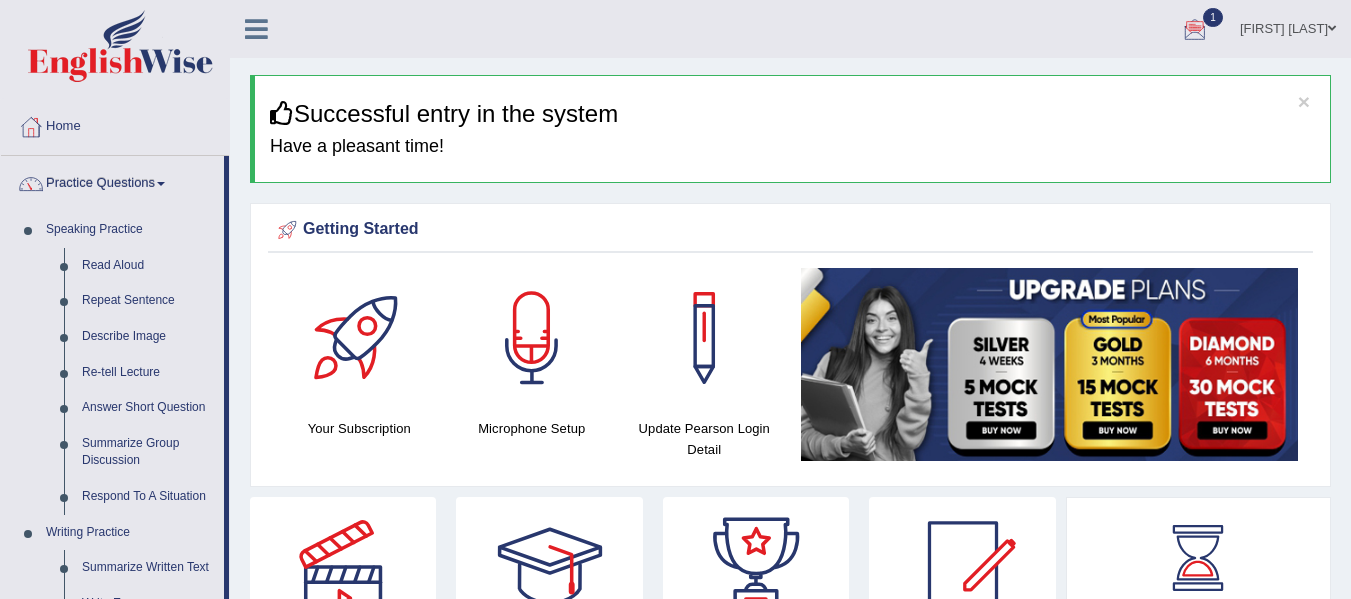 click on "Practice Questions" at bounding box center [112, 181] 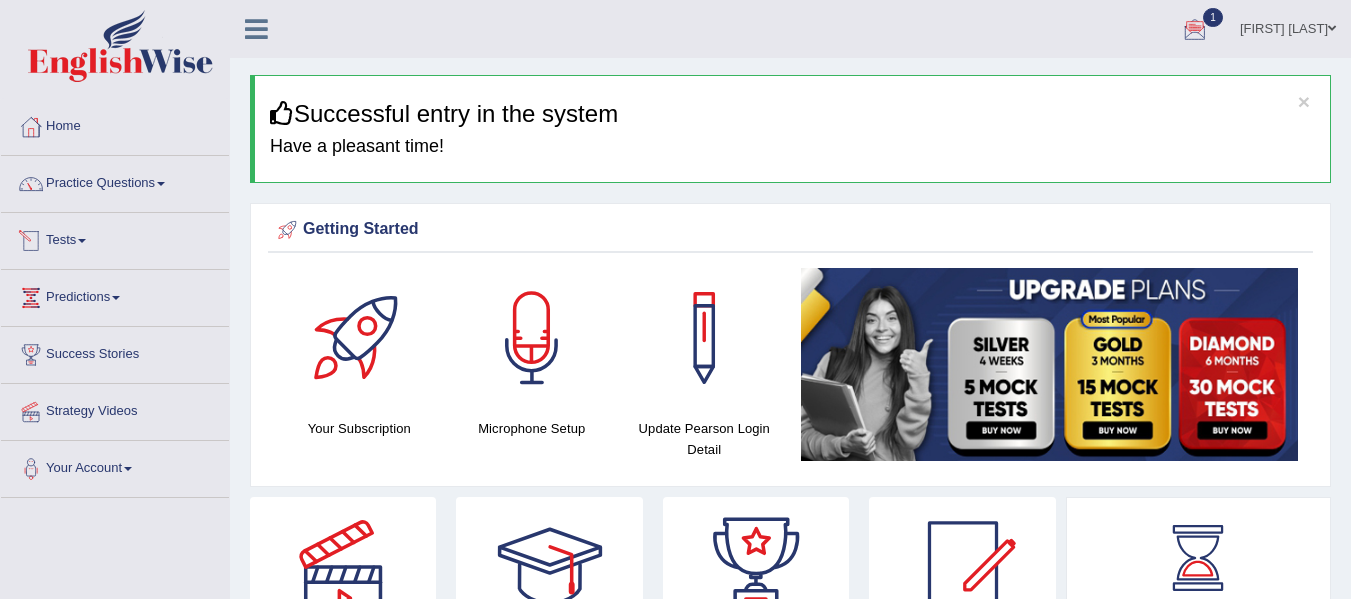 click on "Tests" at bounding box center [115, 238] 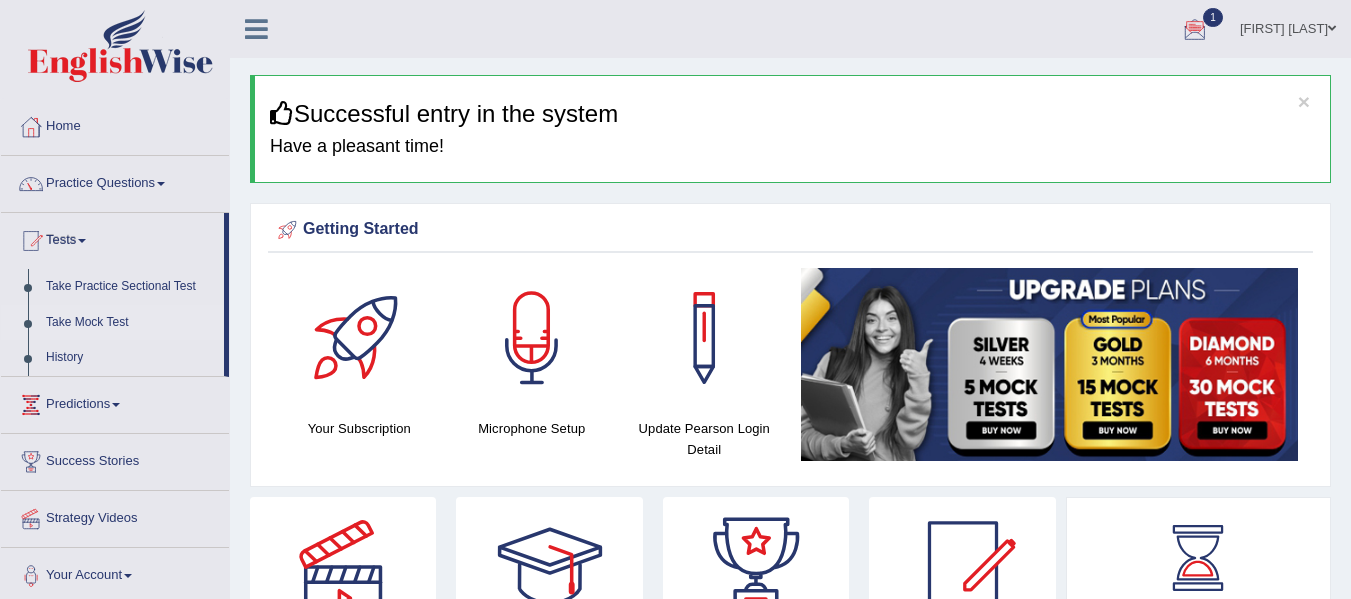 click on "Take Mock Test" at bounding box center [130, 323] 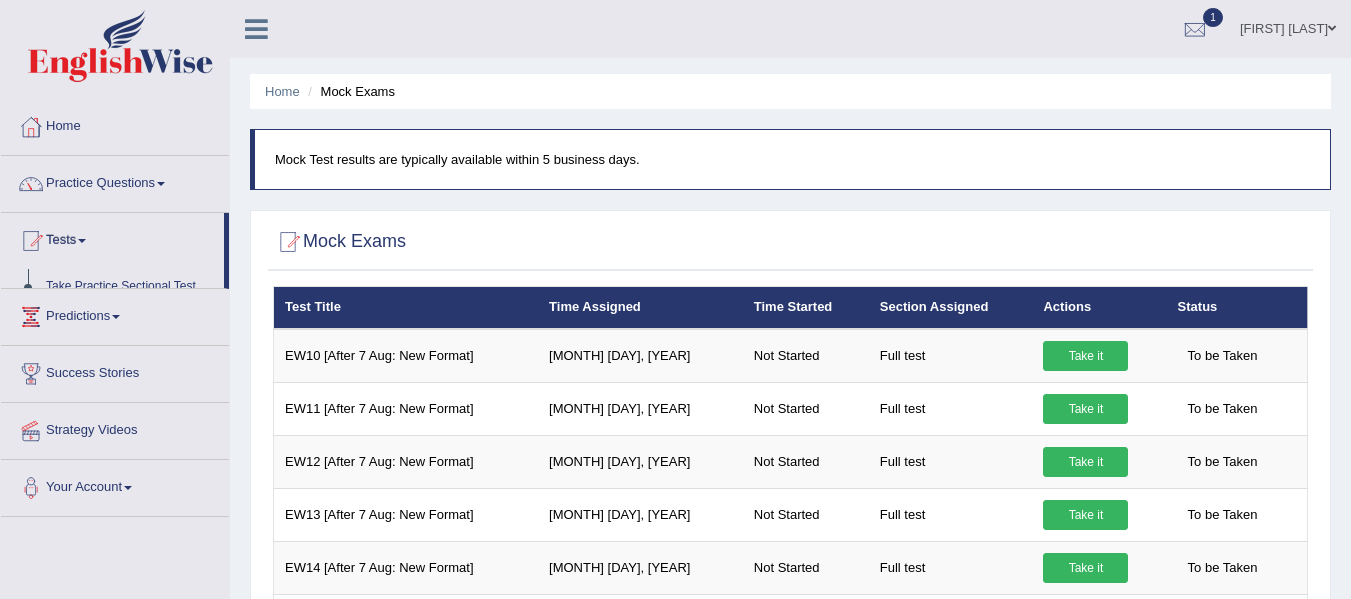 scroll, scrollTop: 0, scrollLeft: 0, axis: both 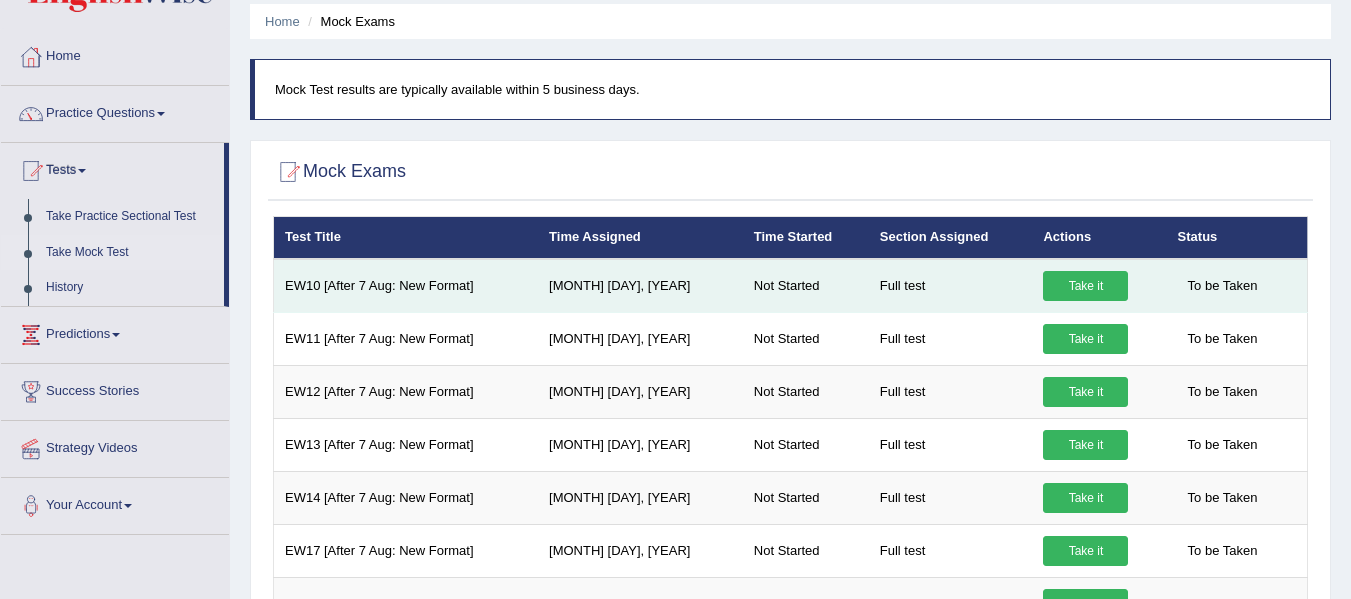 click on "Take it" at bounding box center (1085, 286) 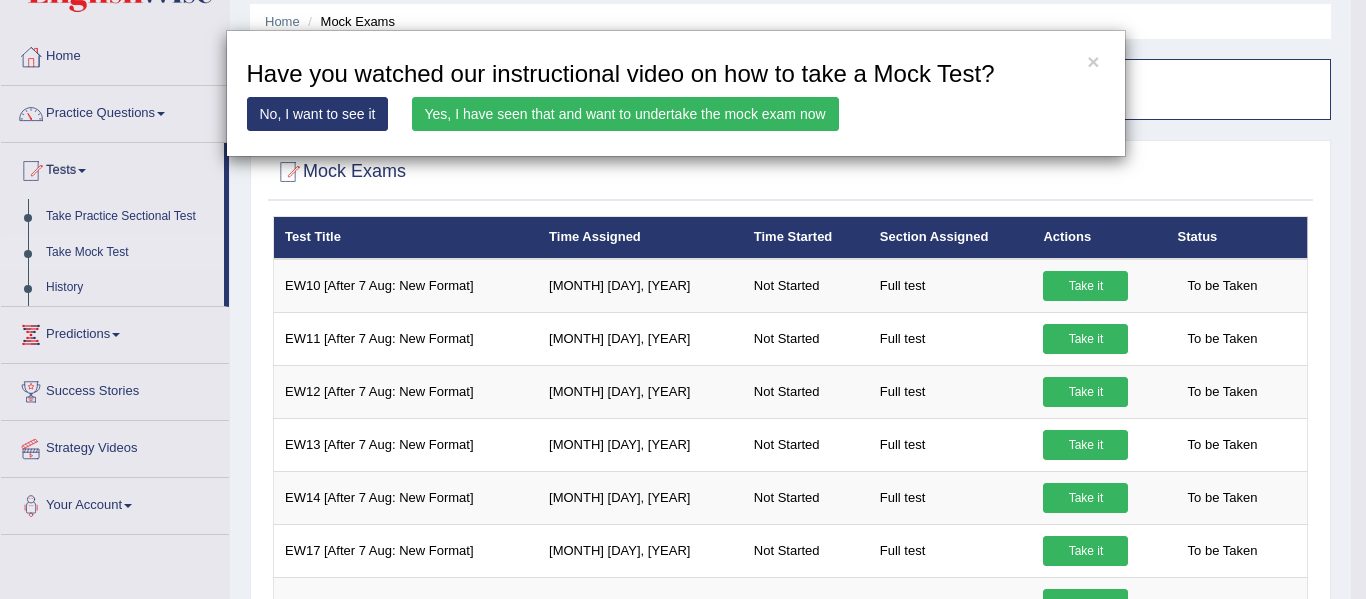 click on "Yes, I have seen that and want to undertake the mock exam now" at bounding box center [625, 114] 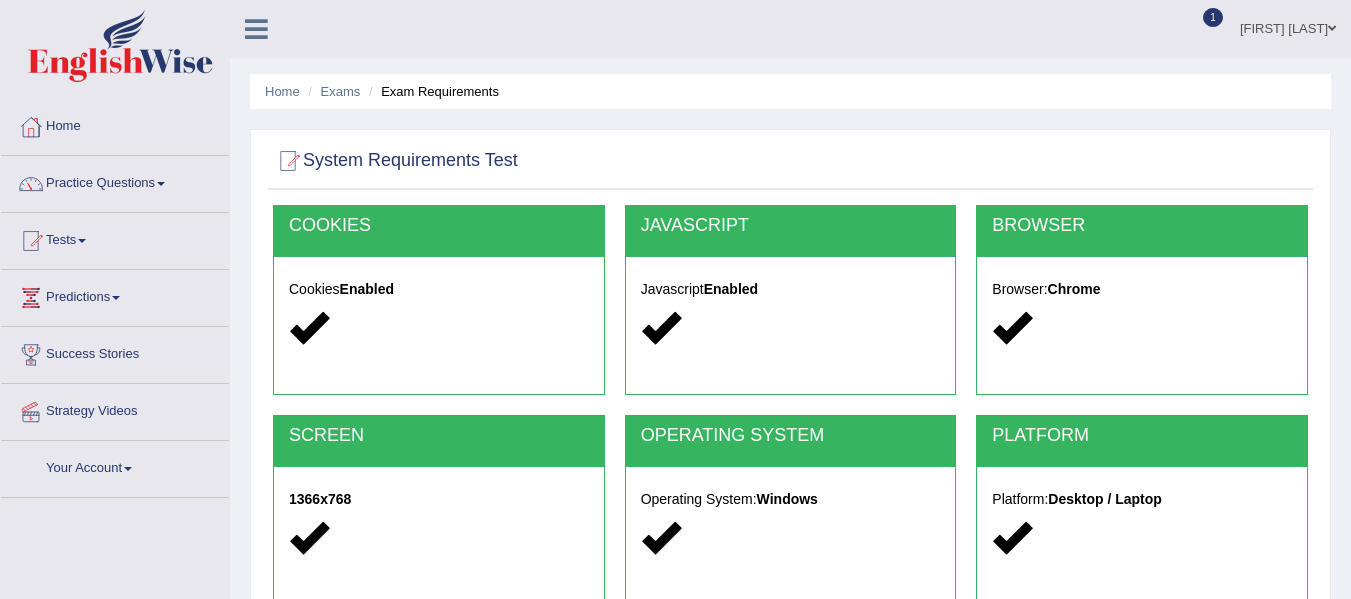 scroll, scrollTop: 0, scrollLeft: 0, axis: both 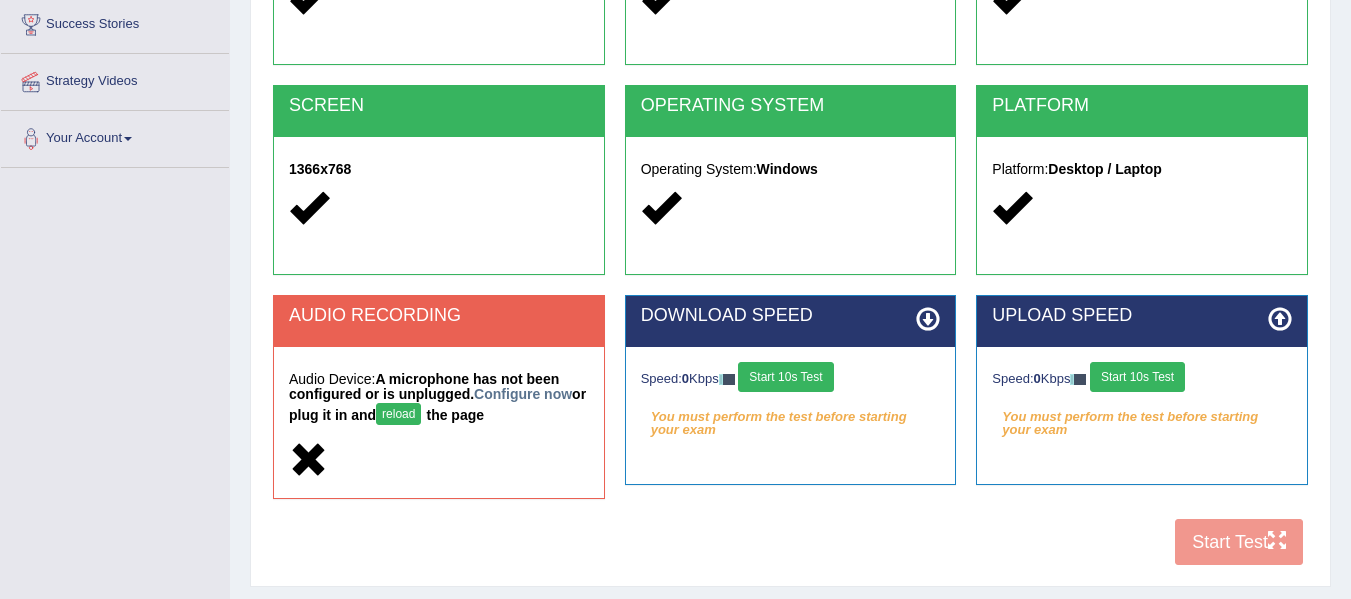 drag, startPoint x: 0, startPoint y: 0, endPoint x: 1364, endPoint y: 256, distance: 1387.8156 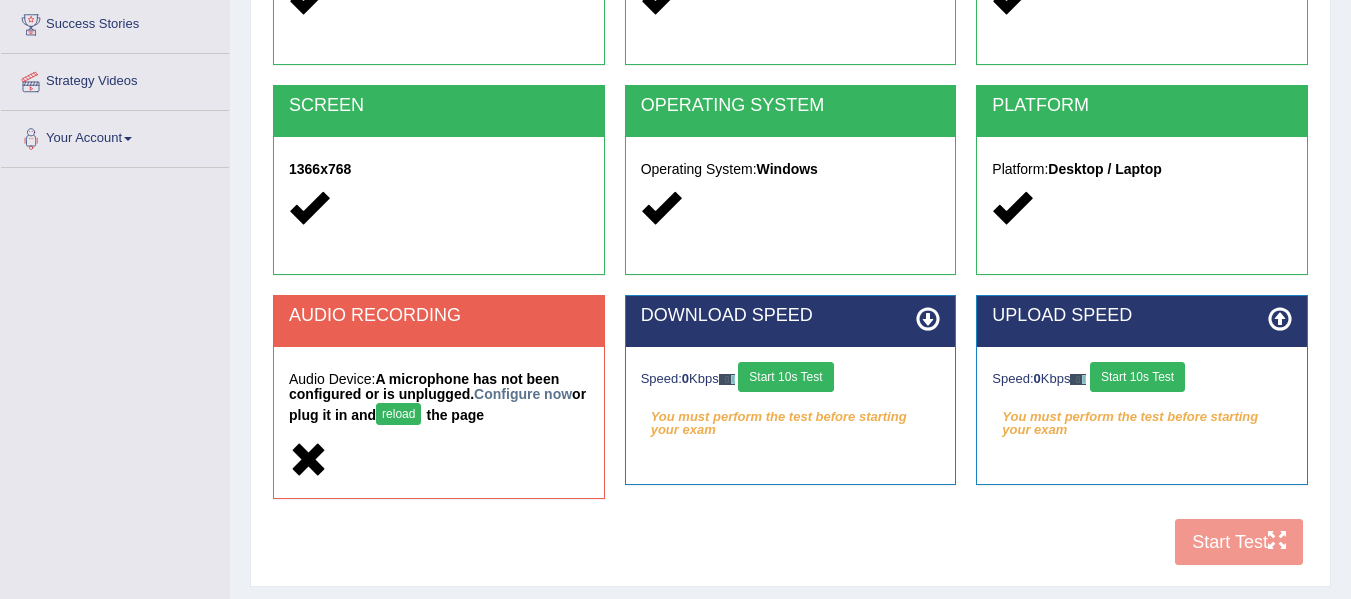 click on "Toggle navigation
Home
Practice Questions   Speaking Practice Read Aloud
Repeat Sentence
Describe Image
Re-tell Lecture
Answer Short Question
Summarize Group Discussion
Respond To A Situation
Writing Practice  Summarize Written Text
Write Essay
Reading Practice  Reading & Writing: Fill In The Blanks
Choose Multiple Answers
Re-order Paragraphs
Fill In The Blanks
Choose Single Answer
Listening Practice  Summarize Spoken Text
Highlight Incorrect Words
Highlight Correct Summary
Select Missing Word
Choose Single Answer
Choose Multiple Answers
Fill In The Blanks
Write From Dictation
Pronunciation
Tests
Take Mock Test" at bounding box center [675, -31] 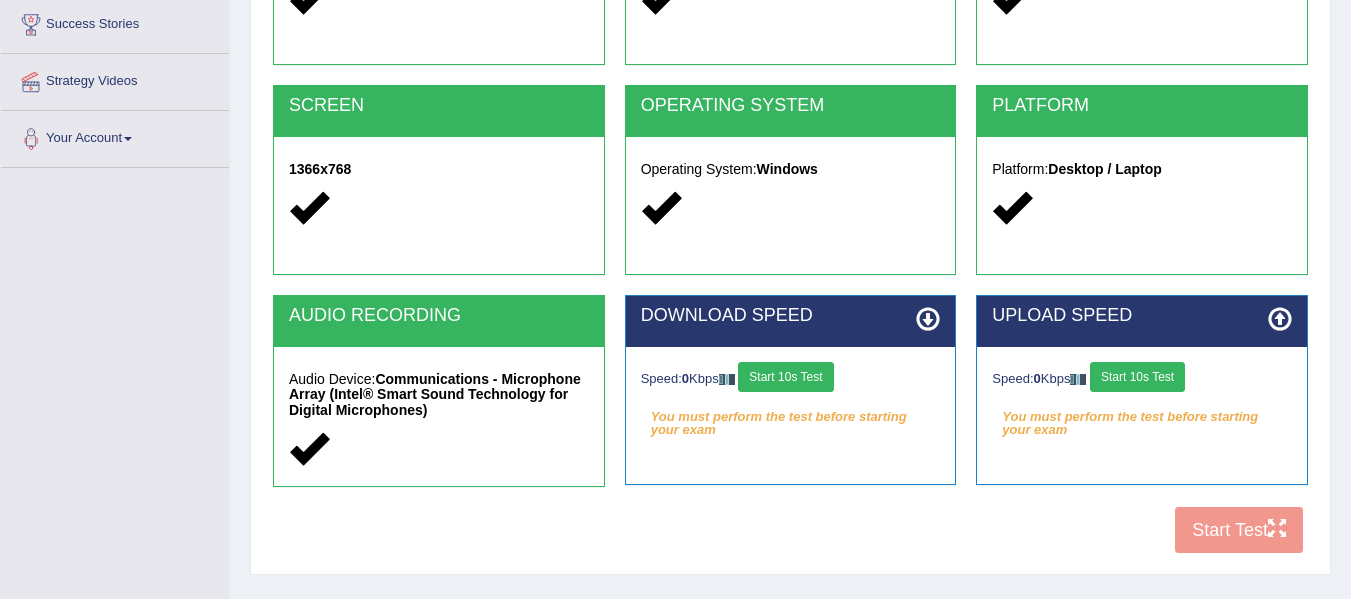 click on "Start 10s Test" at bounding box center (785, 377) 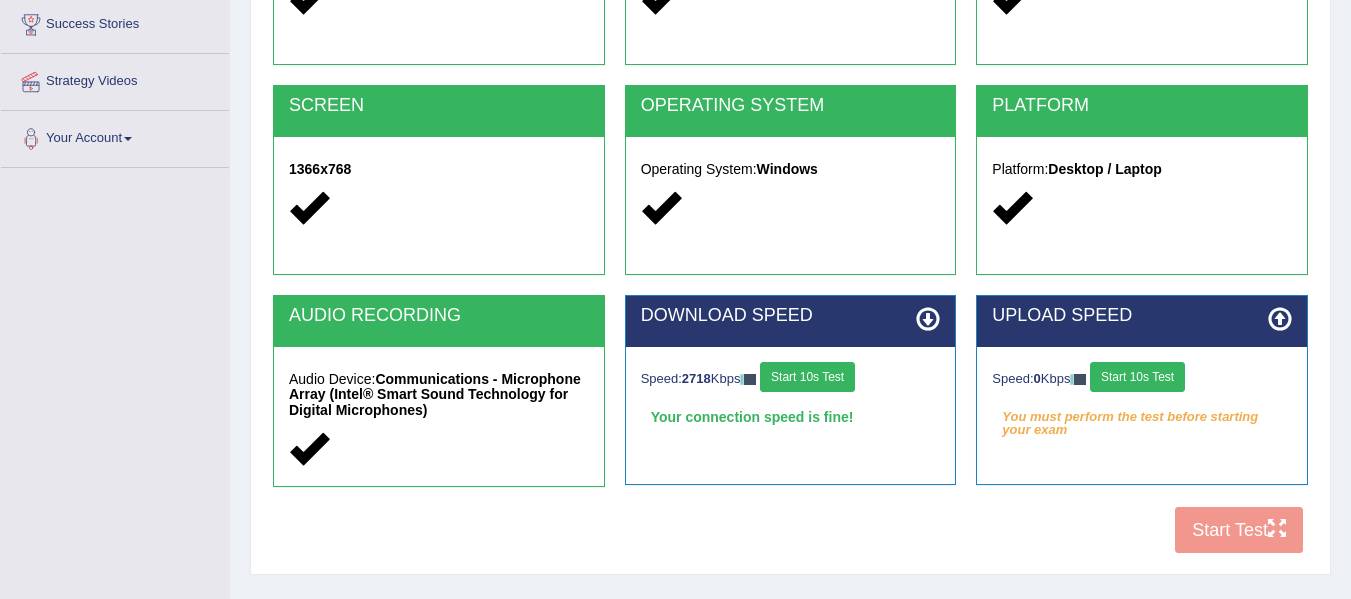 click on "Start 10s Test" at bounding box center (1137, 377) 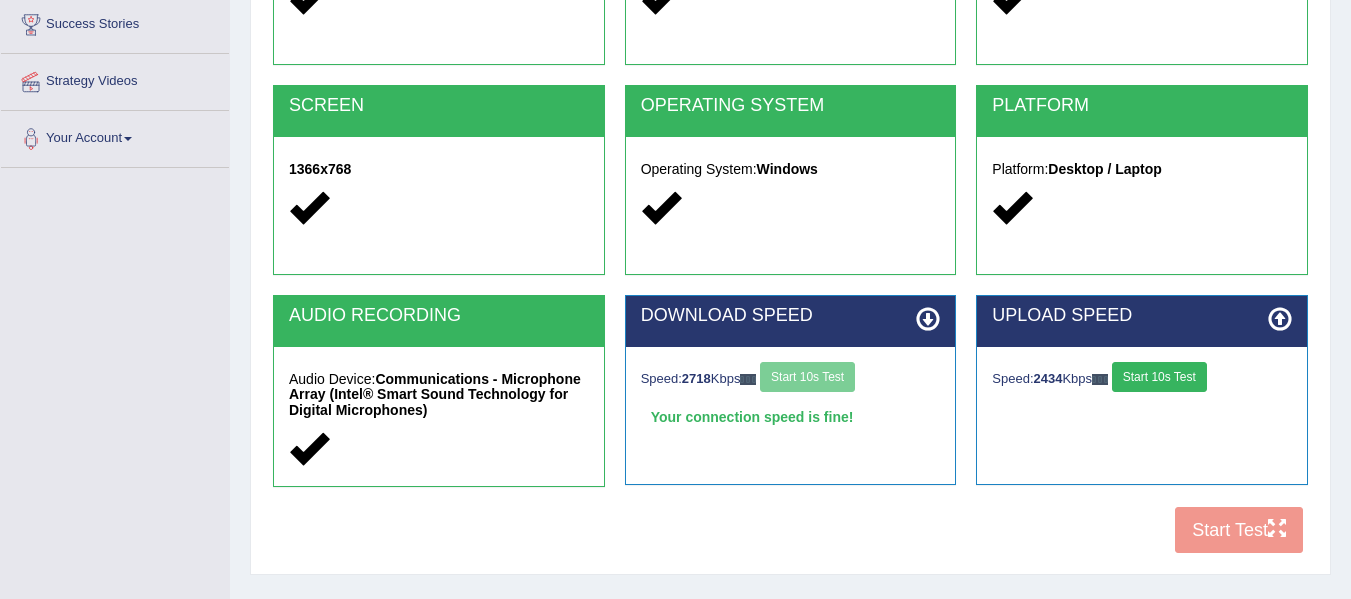click on "Start 10s Test" at bounding box center [1159, 377] 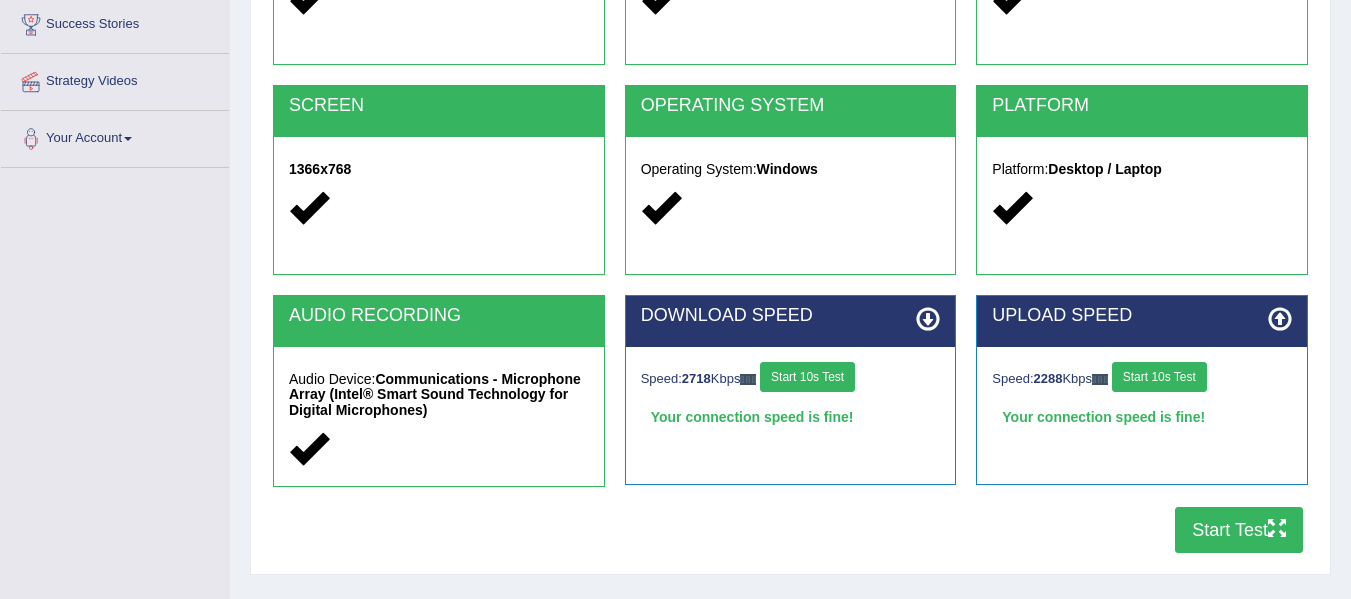 click on "Start Test" at bounding box center [1239, 530] 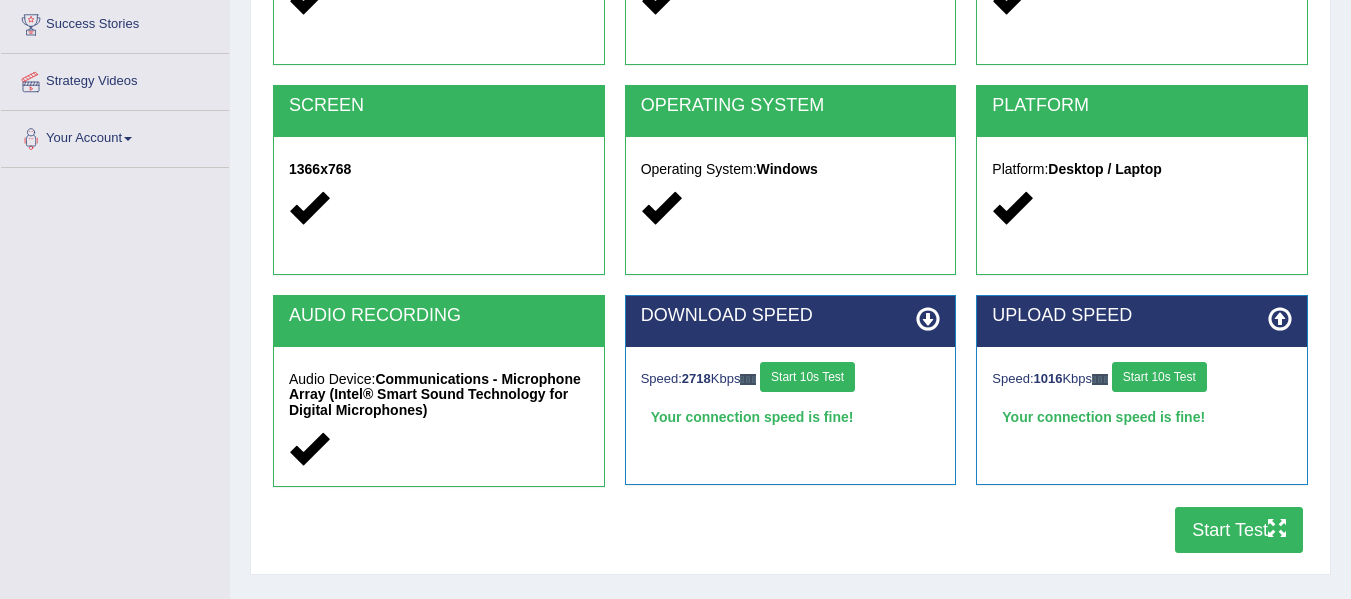 scroll, scrollTop: 0, scrollLeft: 0, axis: both 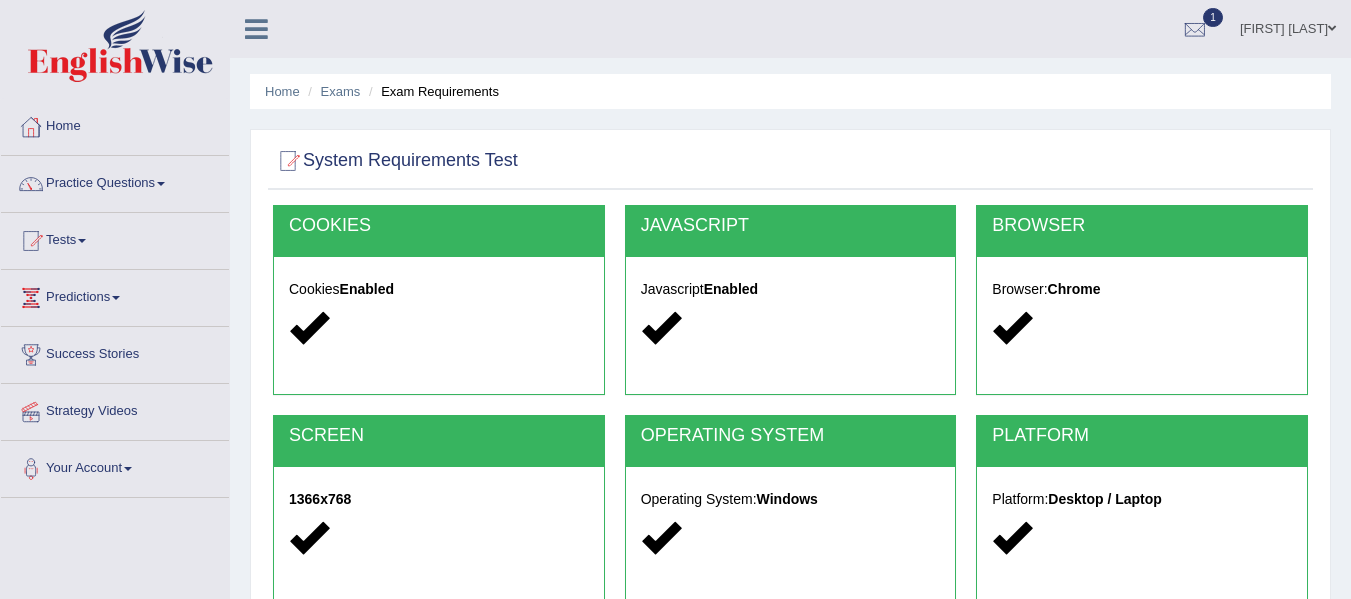 click on "Home" at bounding box center [115, 124] 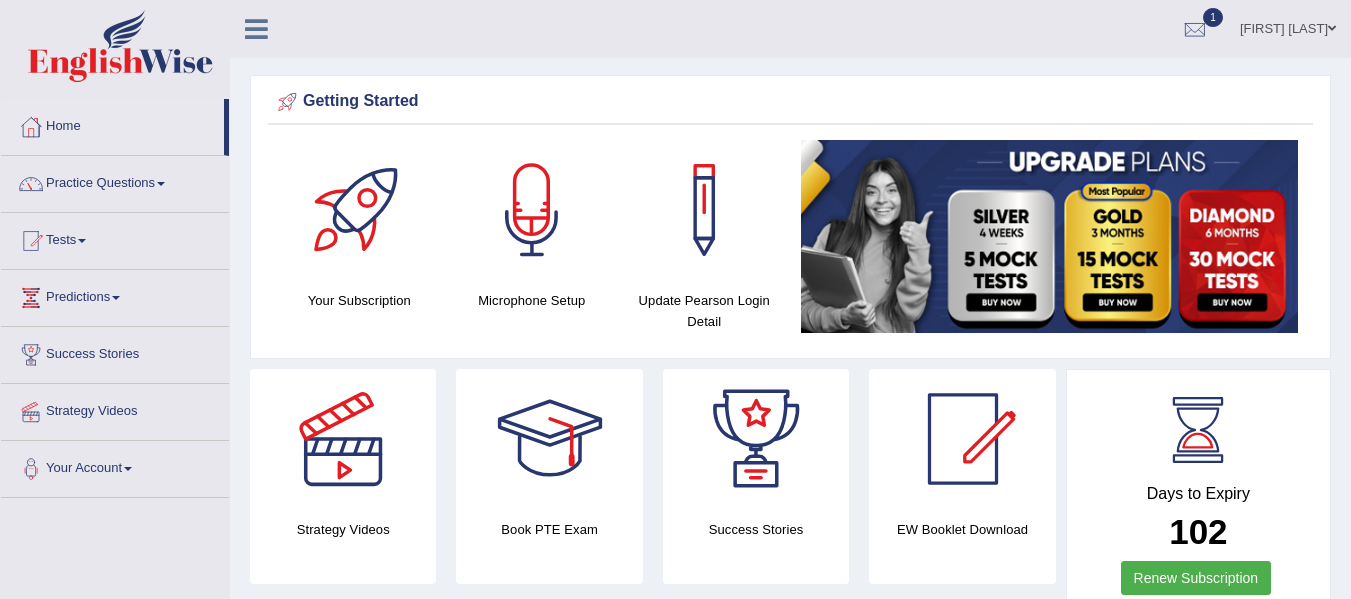 scroll, scrollTop: 0, scrollLeft: 0, axis: both 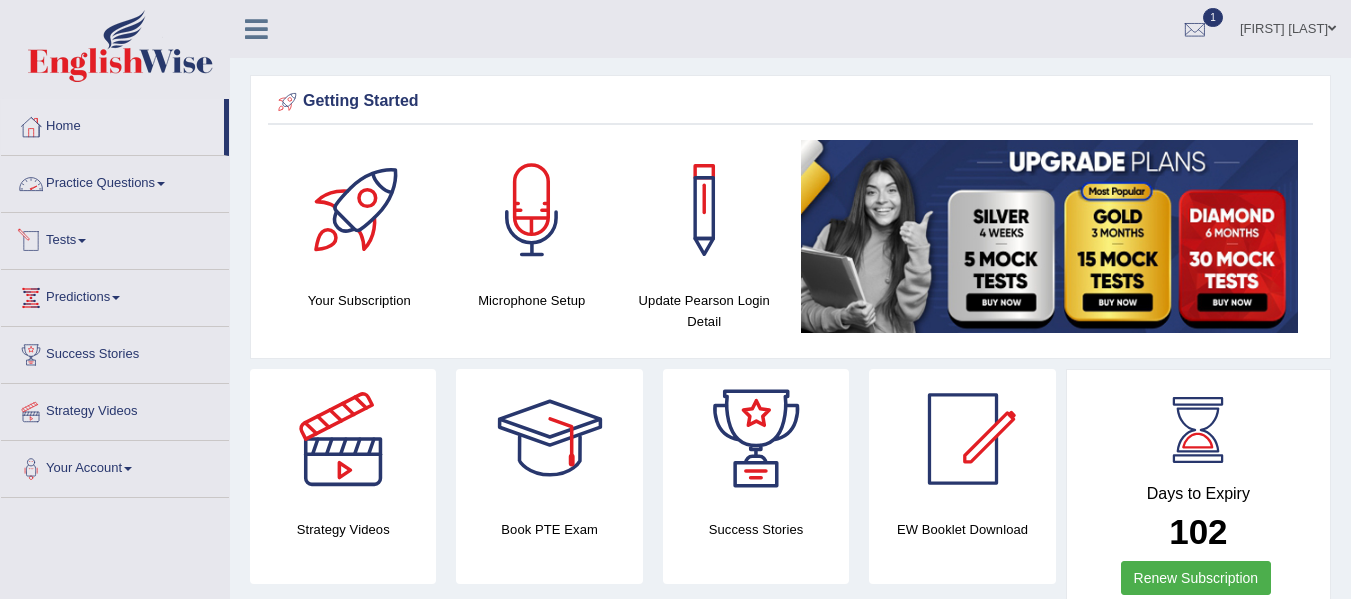 click on "Tests" at bounding box center (115, 238) 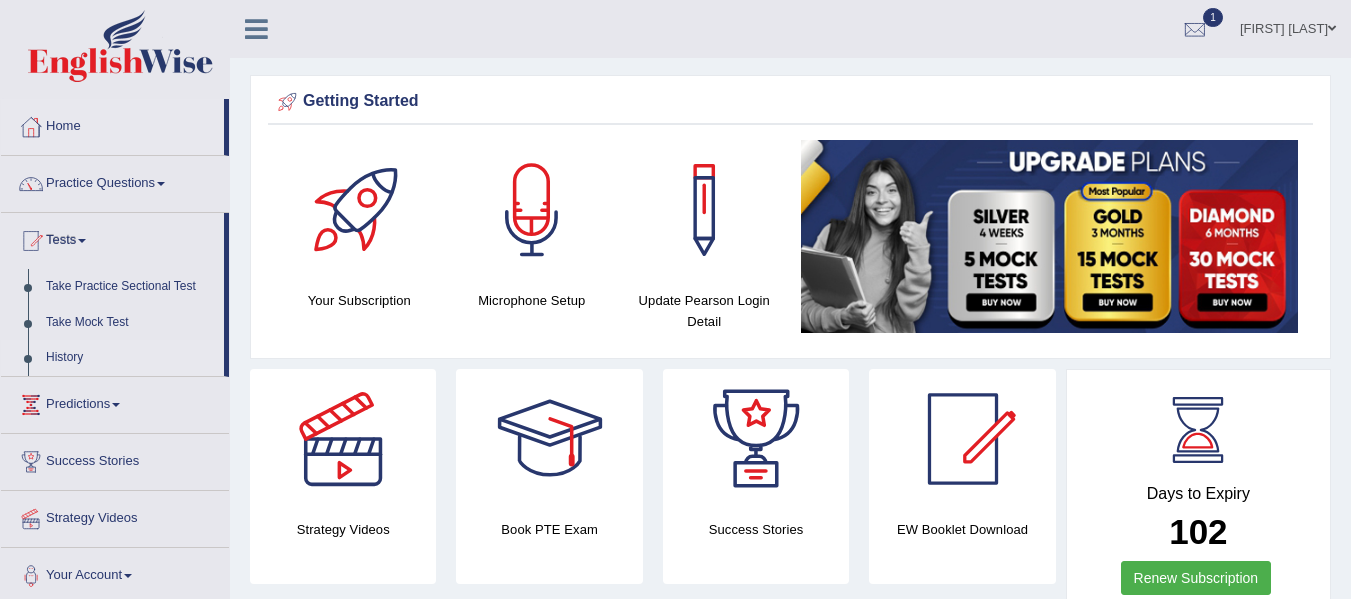 click on "History" at bounding box center (130, 358) 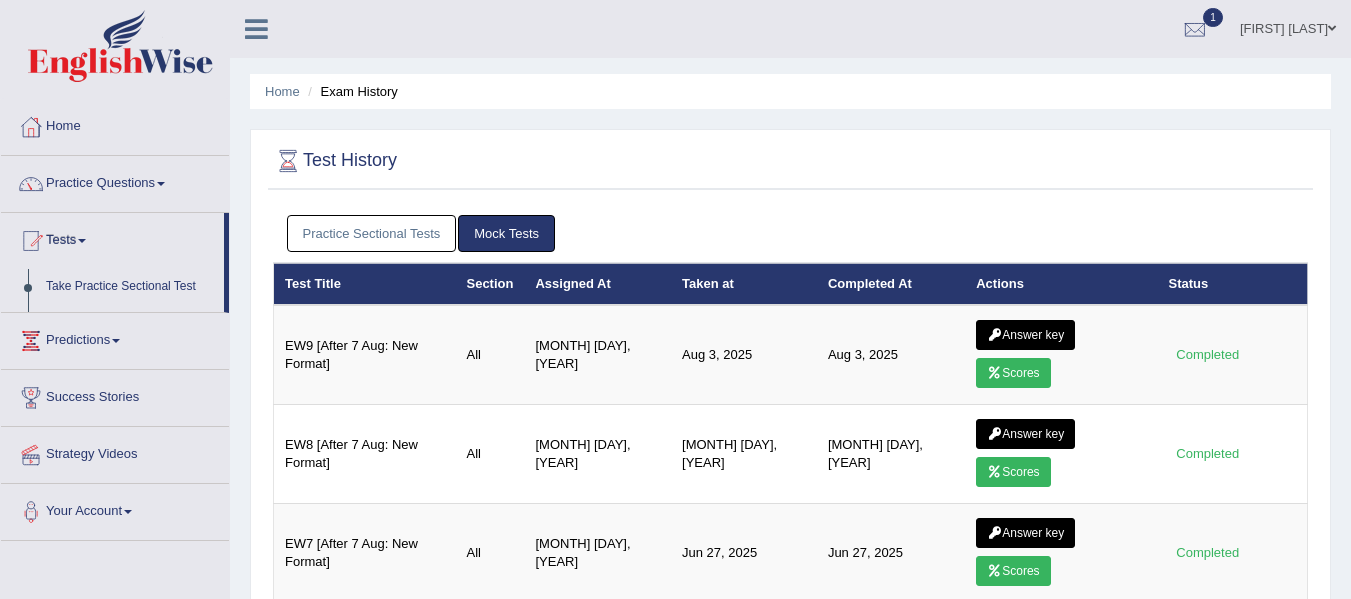scroll, scrollTop: 0, scrollLeft: 0, axis: both 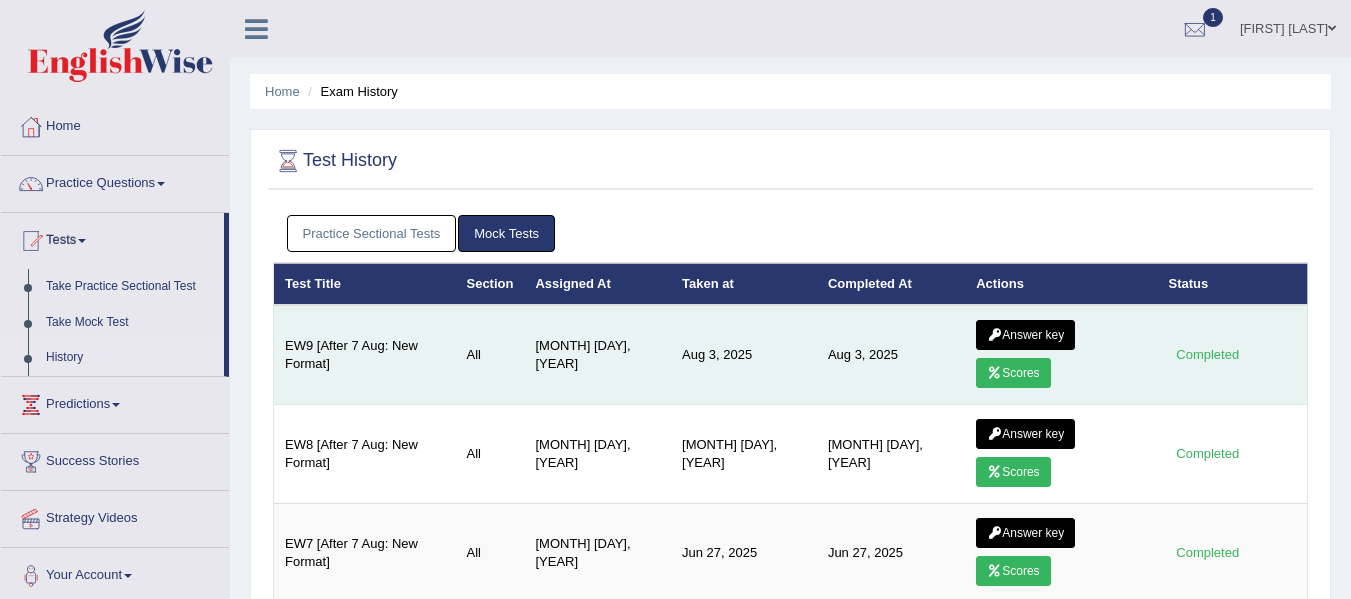 click on "Scores" at bounding box center [1013, 373] 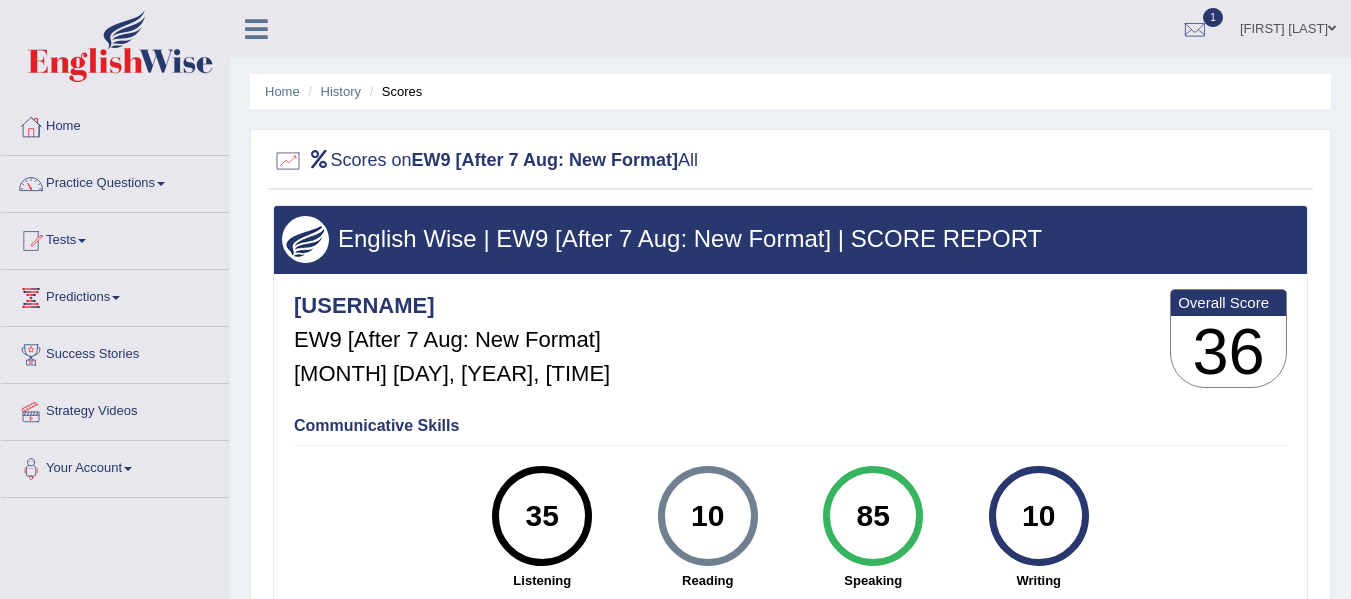 scroll, scrollTop: 0, scrollLeft: 0, axis: both 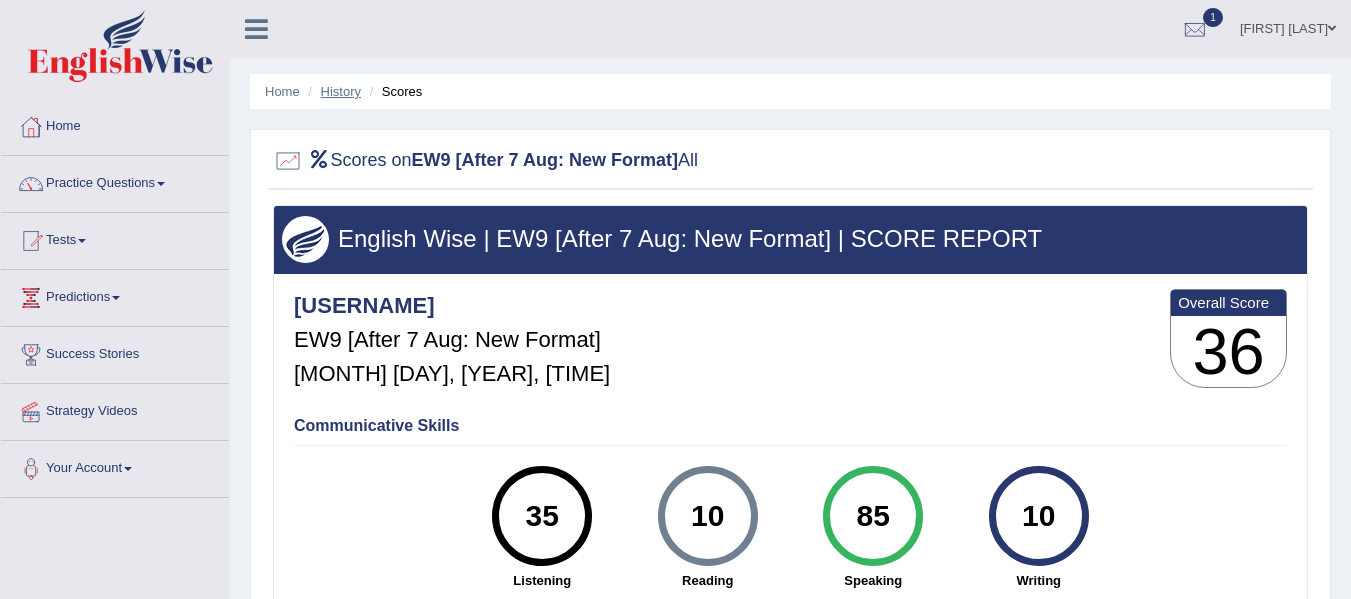 click on "History" at bounding box center (341, 91) 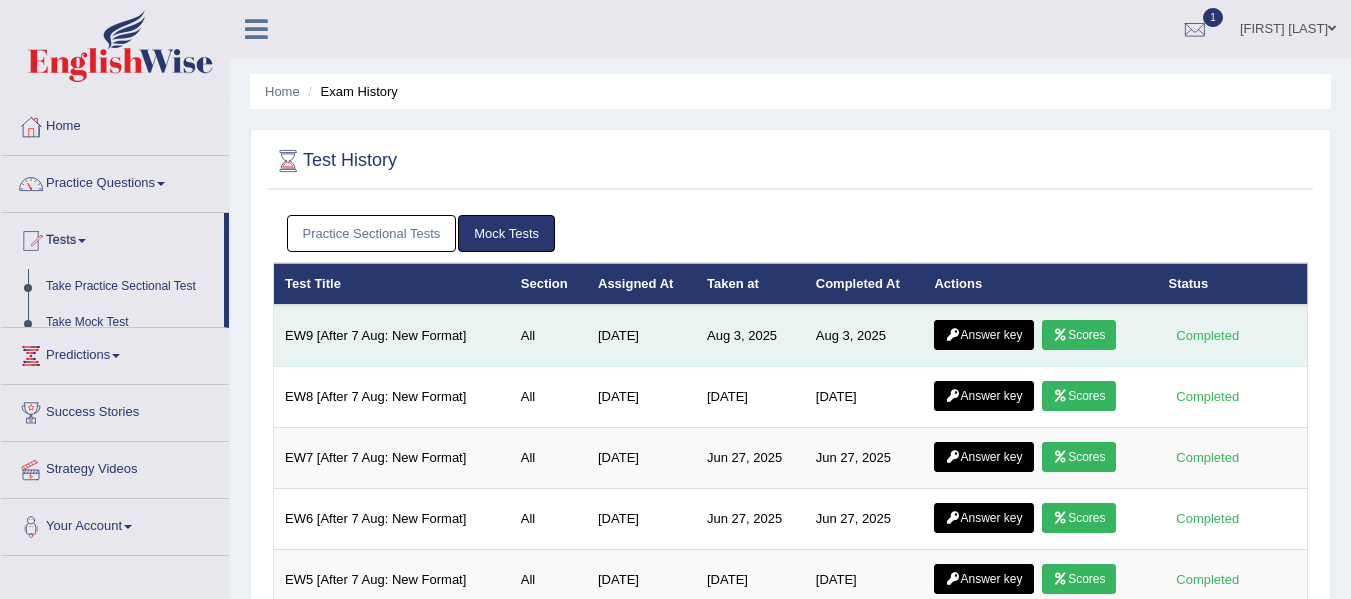 scroll, scrollTop: 0, scrollLeft: 0, axis: both 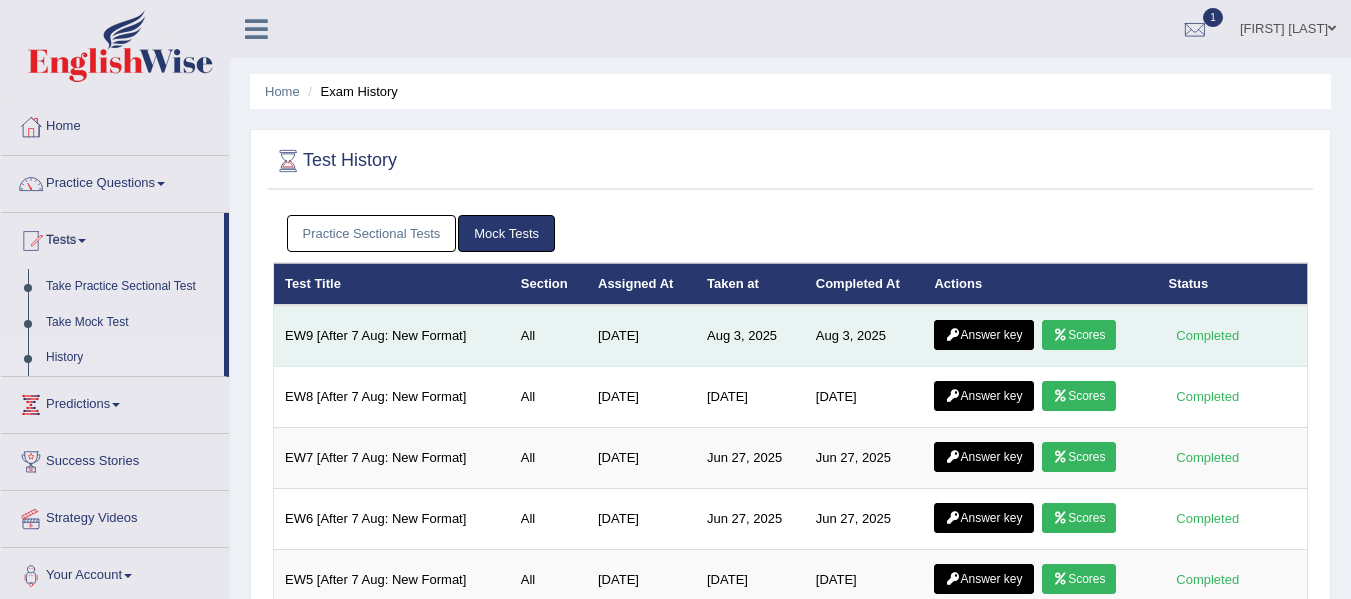 click on "Answer key" at bounding box center [983, 335] 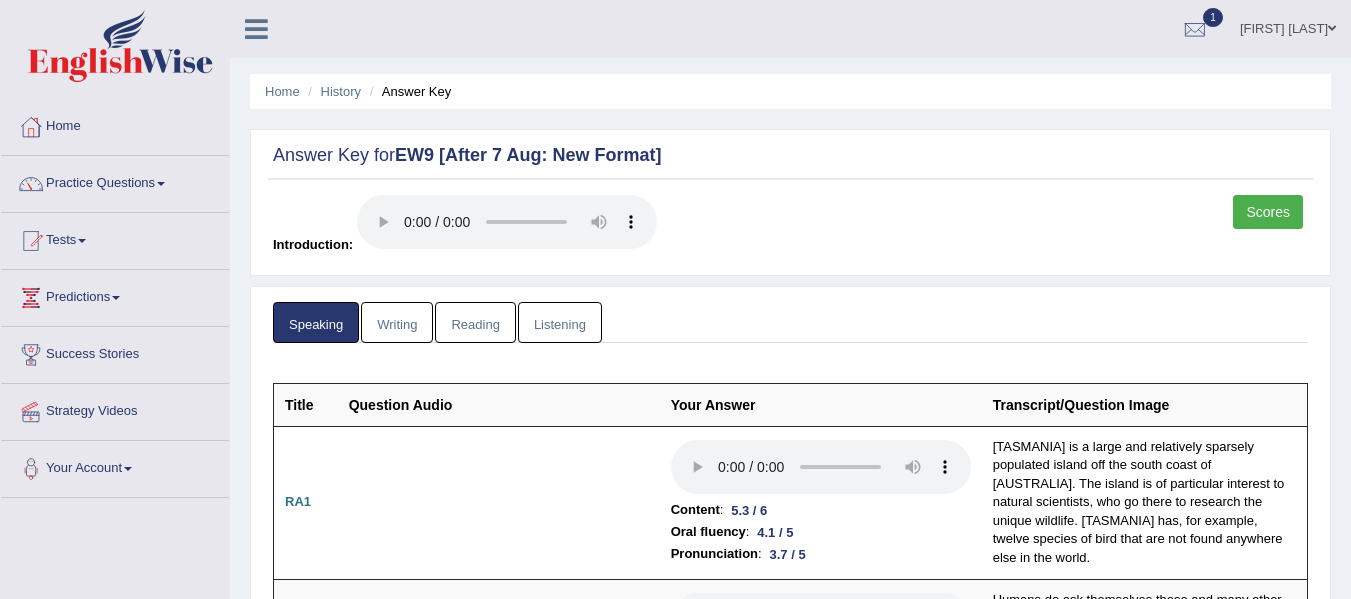scroll, scrollTop: 0, scrollLeft: 0, axis: both 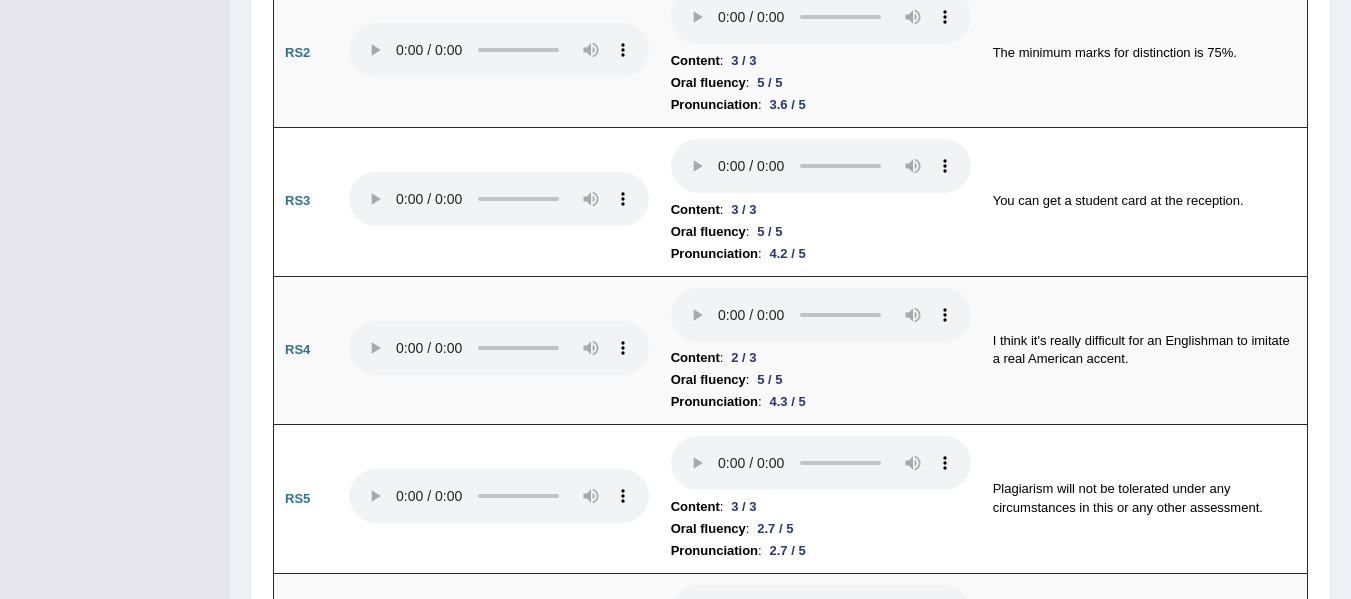click on "Toggle navigation
Home
Practice Questions   Speaking Practice Read Aloud
Repeat Sentence
Describe Image
Re-tell Lecture
Answer Short Question
Summarize Group Discussion
Respond To A Situation
Writing Practice  Summarize Written Text
Write Essay
Reading Practice  Reading & Writing: Fill In The Blanks
Choose Multiple Answers
Re-order Paragraphs
Fill In The Blanks
Choose Single Answer
Listening Practice  Summarize Spoken Text
Highlight Incorrect Words
Highlight Correct Summary
Select Missing Word
Choose Single Answer
Choose Multiple Answers
Fill In The Blanks
Write From Dictation
Pronunciation
Tests
Take Mock Test" at bounding box center (675, -1210) 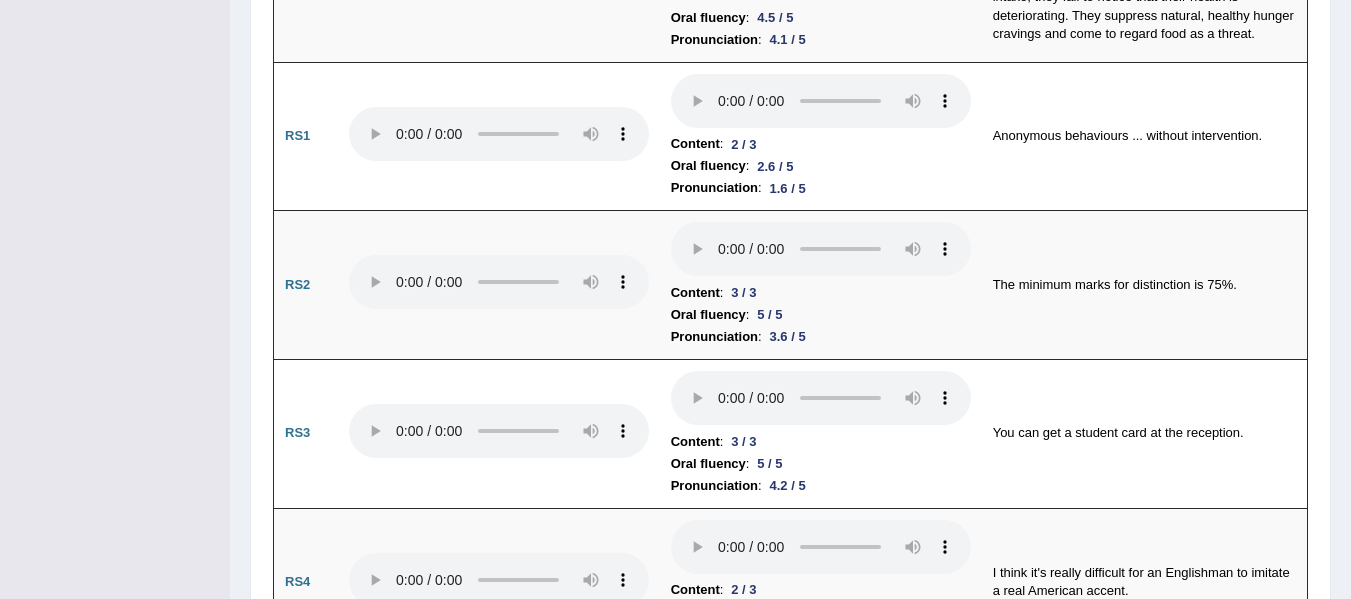 scroll, scrollTop: 1303, scrollLeft: 0, axis: vertical 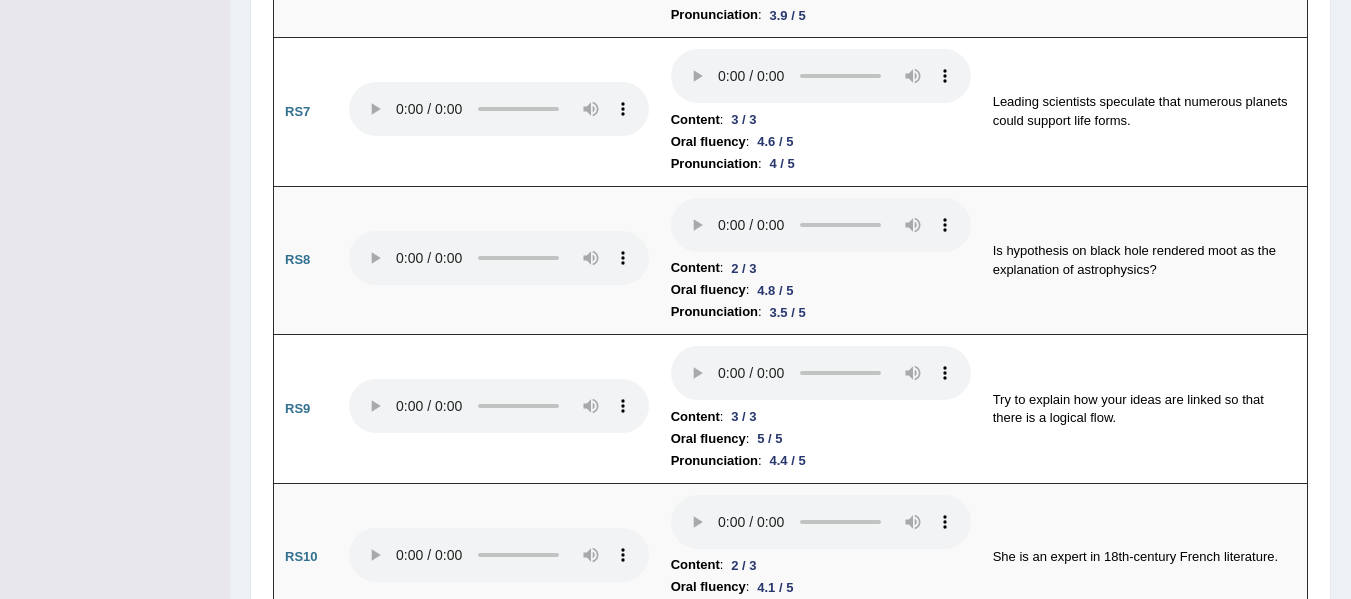 drag, startPoint x: 1346, startPoint y: 215, endPoint x: 1343, endPoint y: 246, distance: 31.144823 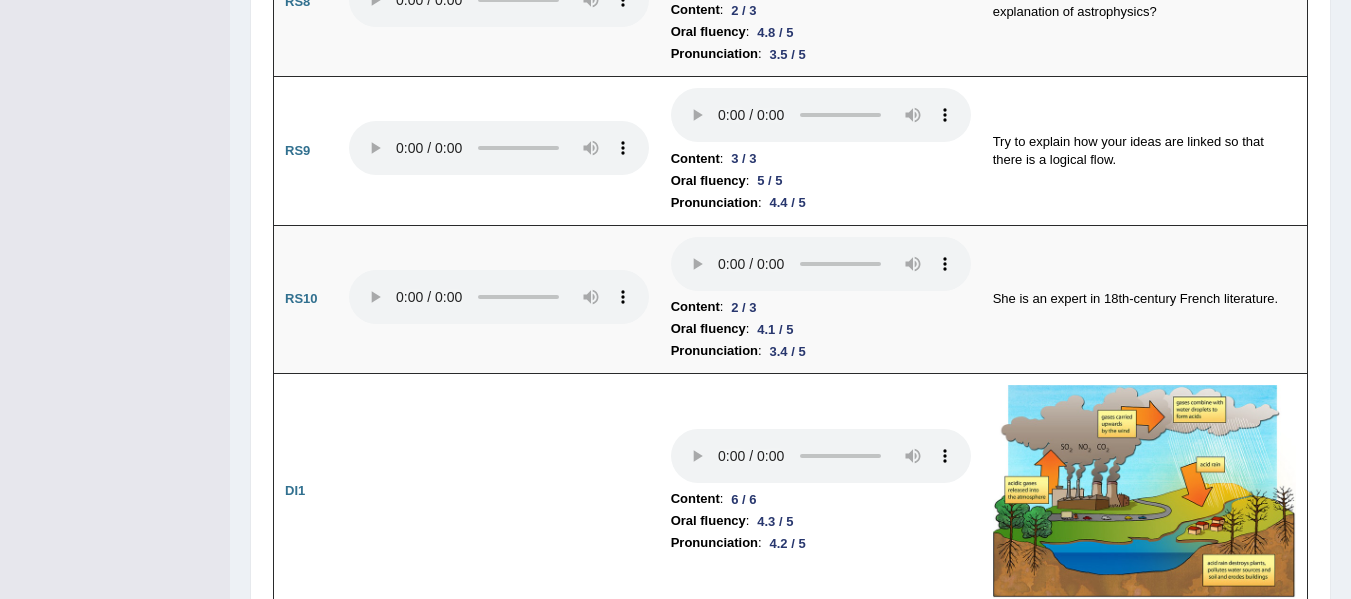 scroll, scrollTop: 2464, scrollLeft: 0, axis: vertical 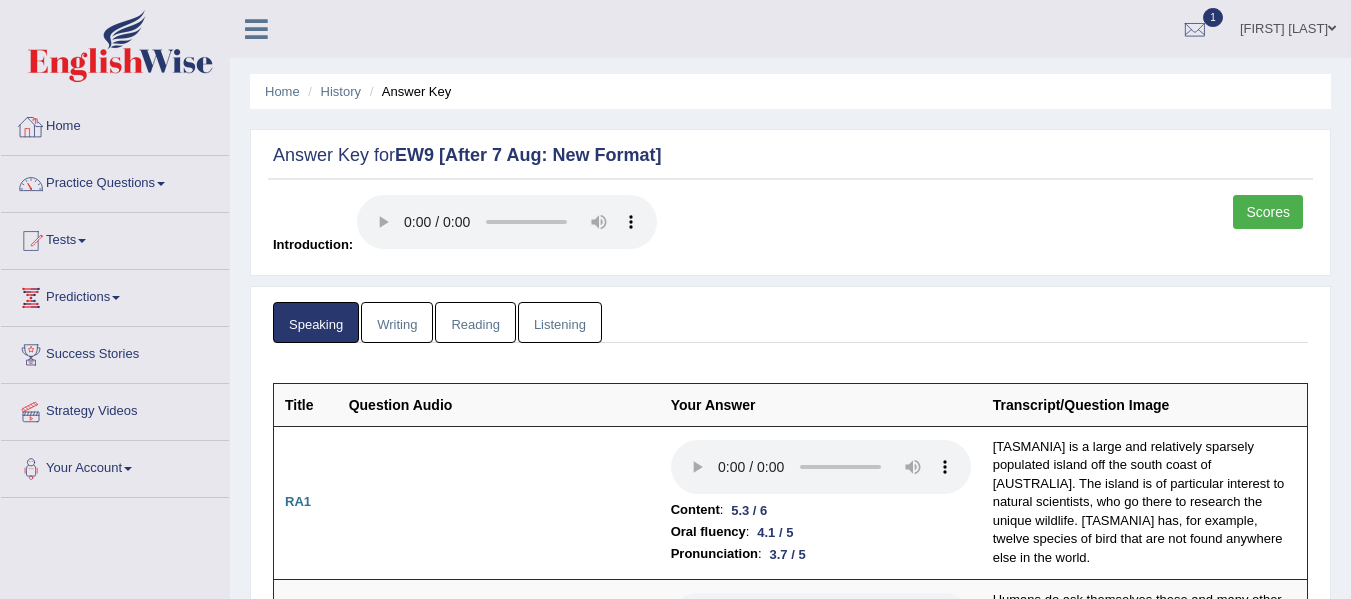 click on "Home" at bounding box center [115, 124] 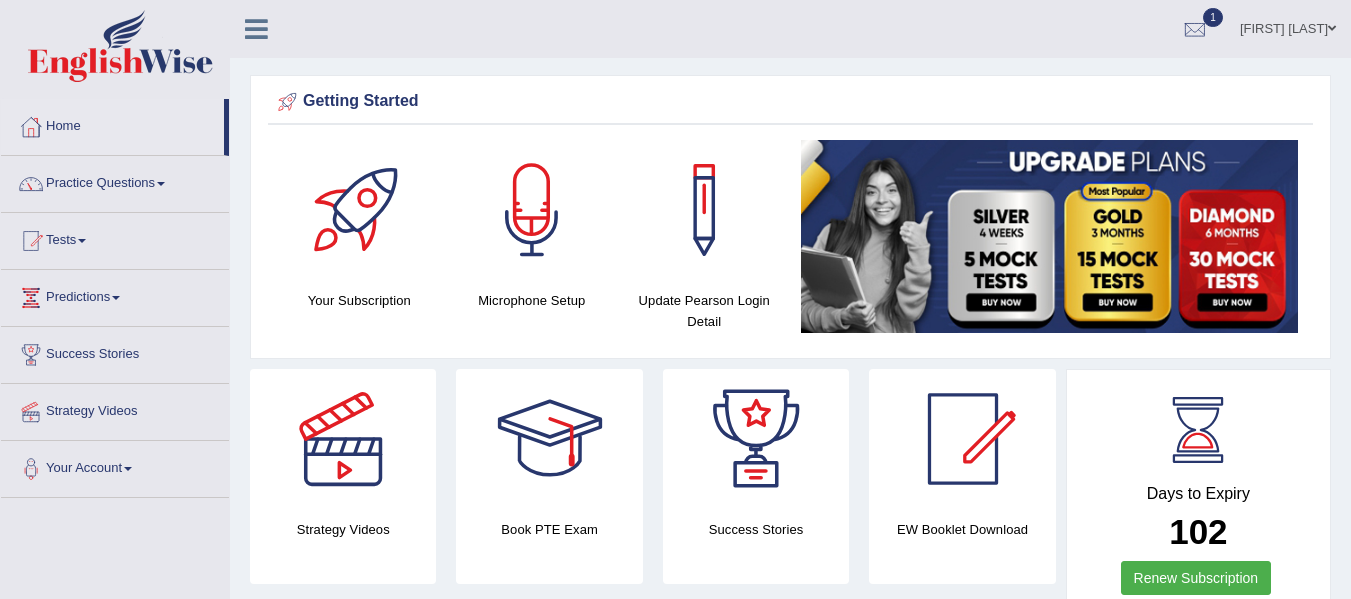 scroll, scrollTop: 0, scrollLeft: 0, axis: both 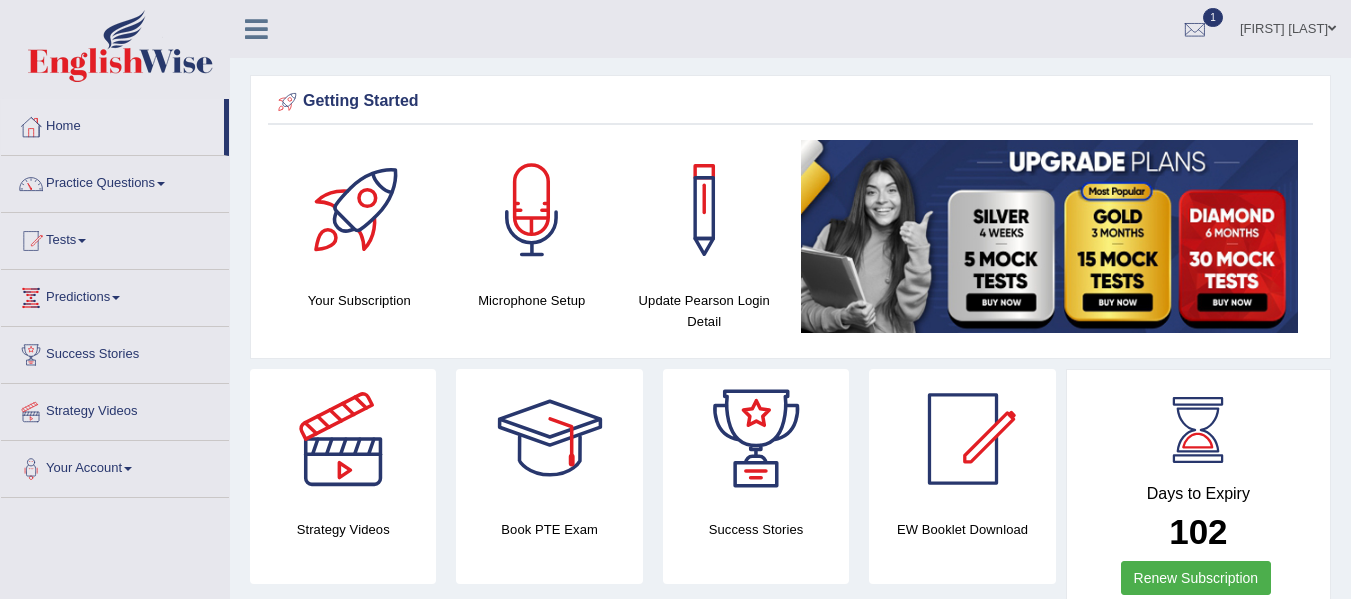 click on "[FIRST] [LAST]" at bounding box center (1288, 26) 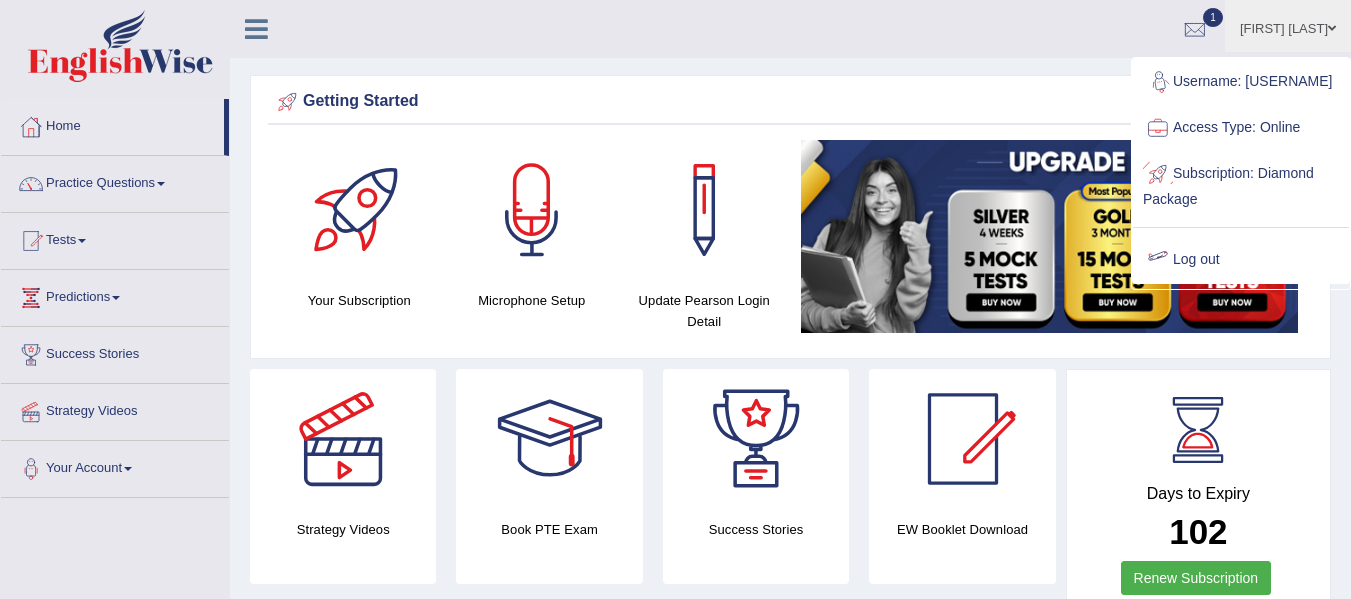 click on "Log out" at bounding box center (1241, 260) 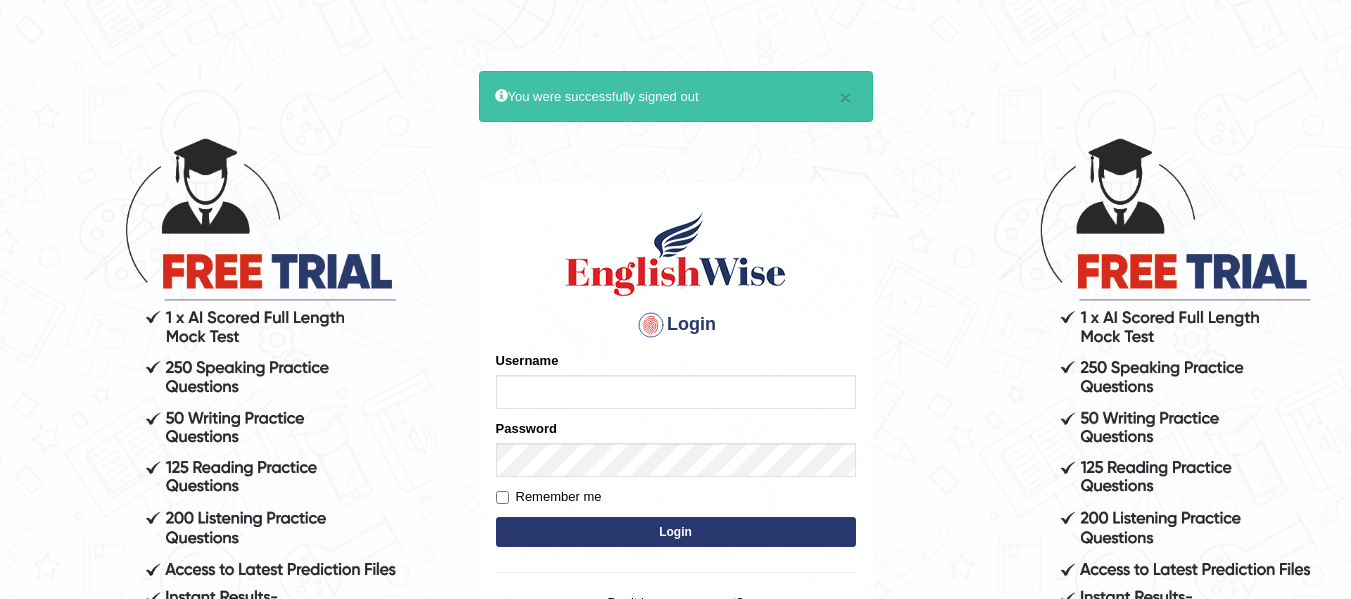 scroll, scrollTop: 0, scrollLeft: 0, axis: both 